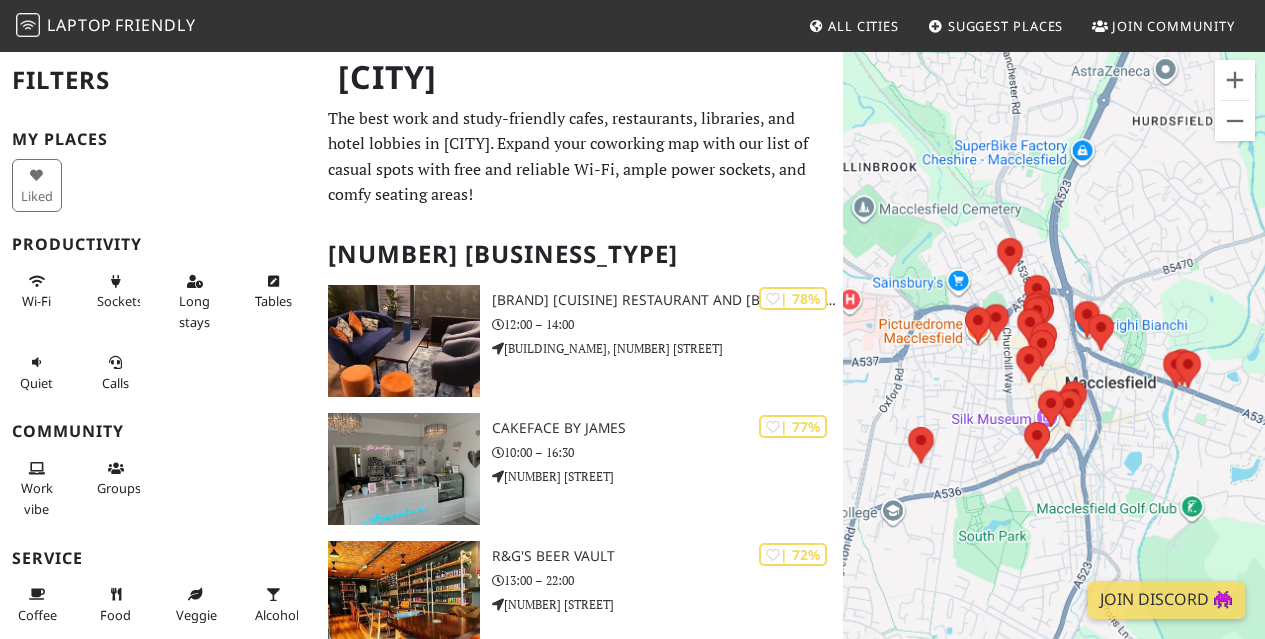 scroll, scrollTop: 0, scrollLeft: 0, axis: both 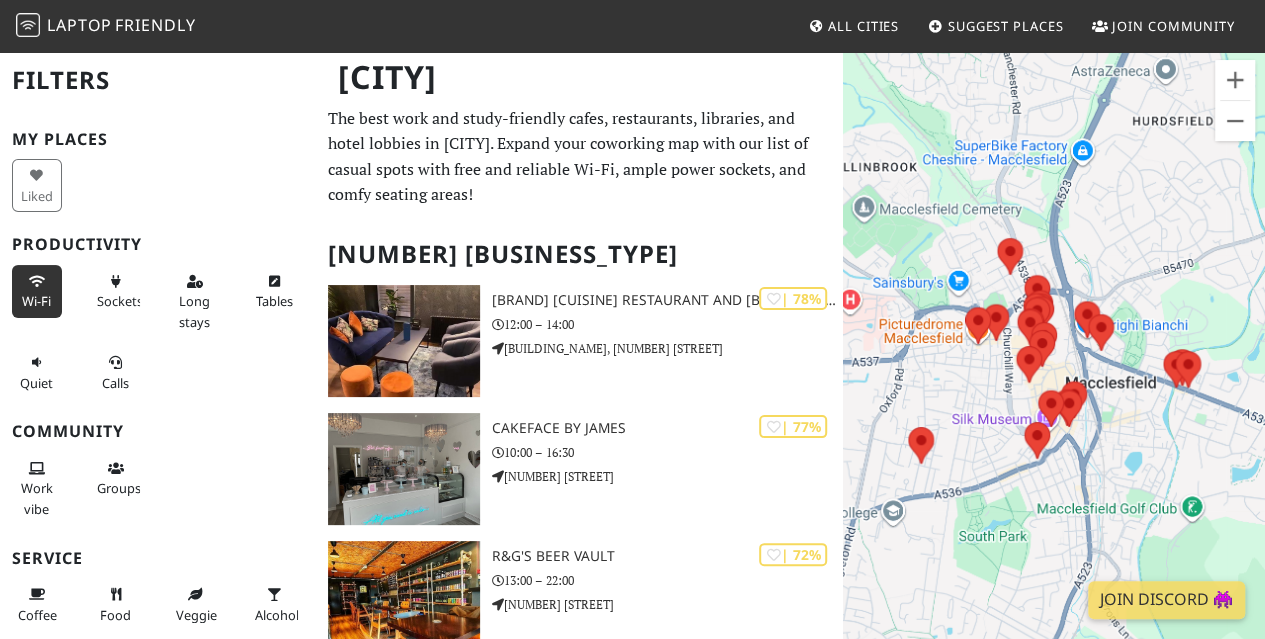 click at bounding box center (37, 282) 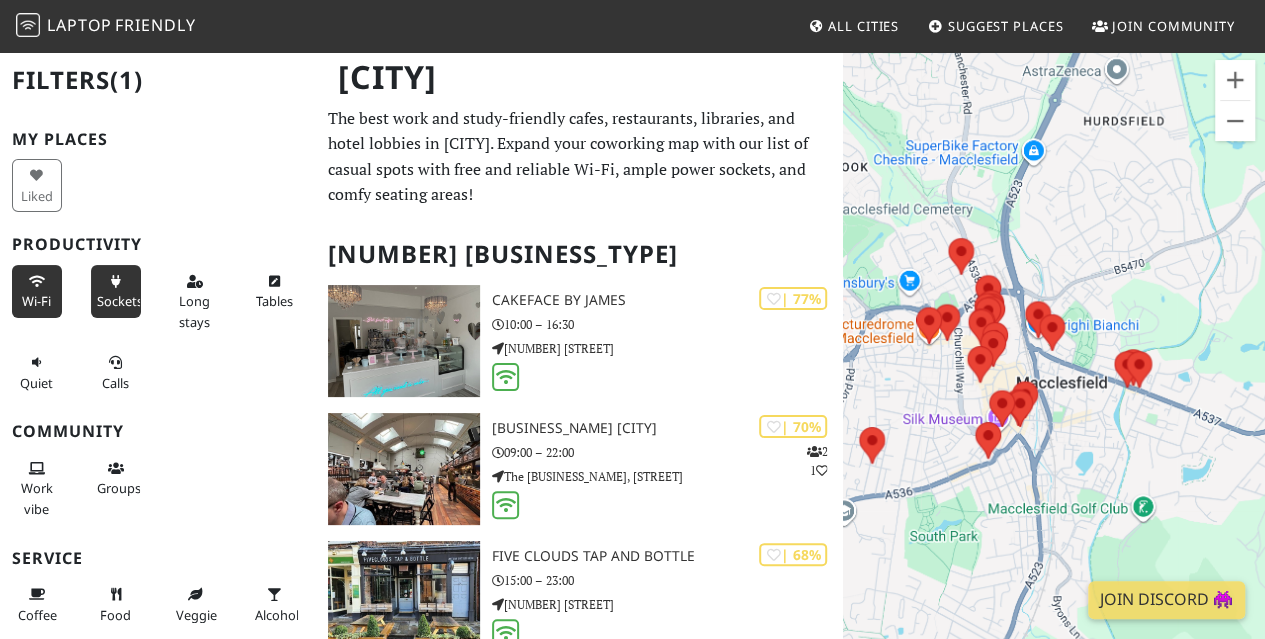 click on "Sockets" at bounding box center (116, 291) 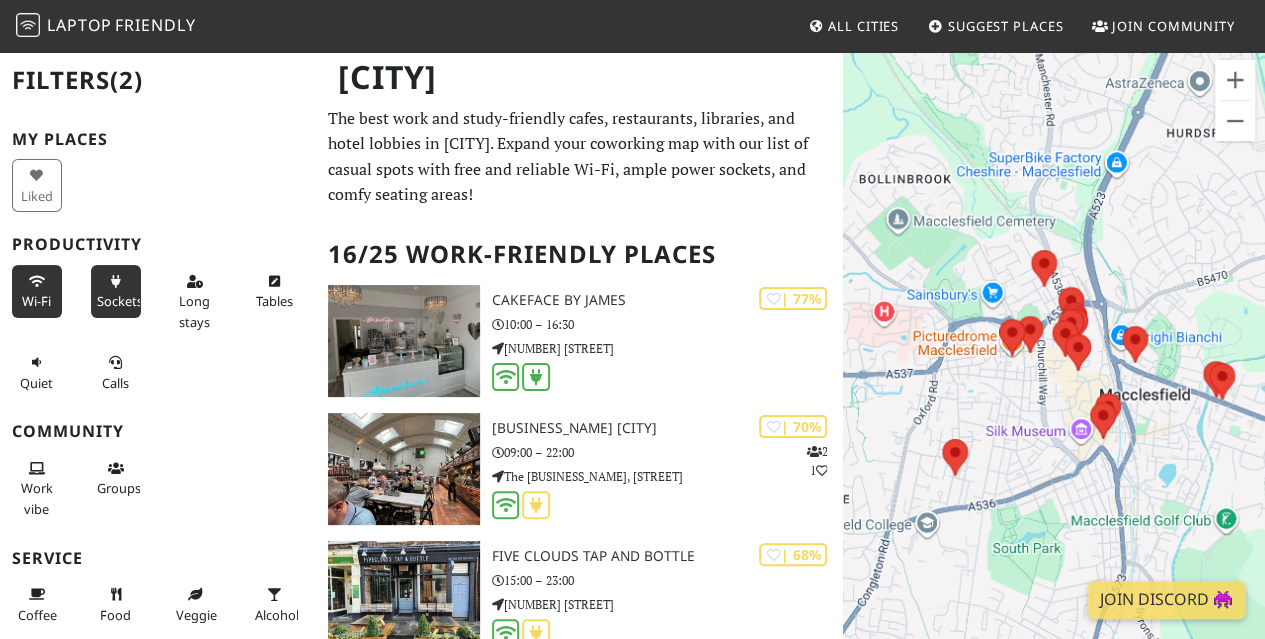 drag, startPoint x: 951, startPoint y: 399, endPoint x: 1036, endPoint y: 415, distance: 86.492775 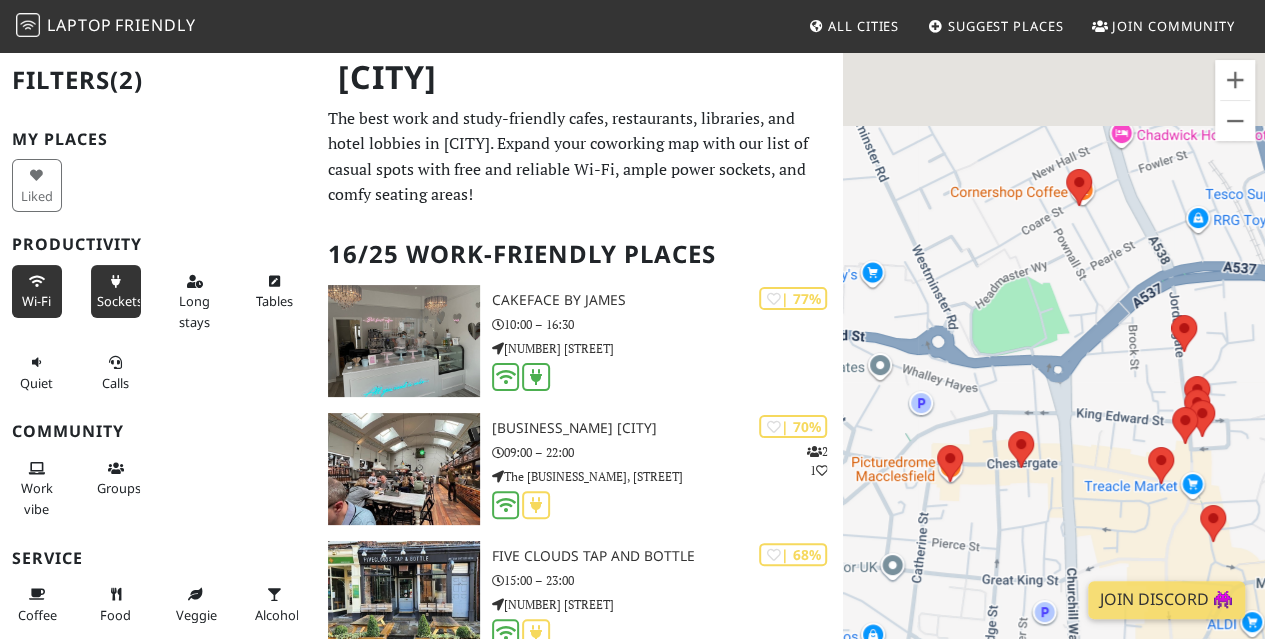 drag, startPoint x: 1060, startPoint y: 204, endPoint x: 1050, endPoint y: 505, distance: 301.16608 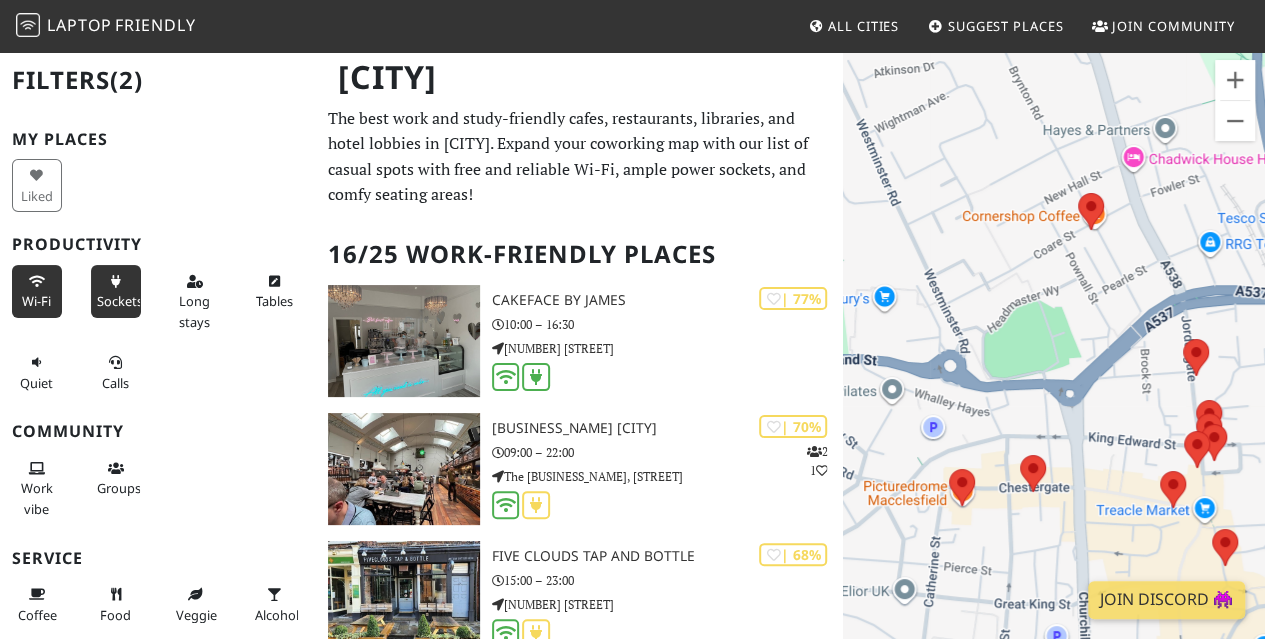 drag, startPoint x: 1098, startPoint y: 306, endPoint x: 1094, endPoint y: 438, distance: 132.0606 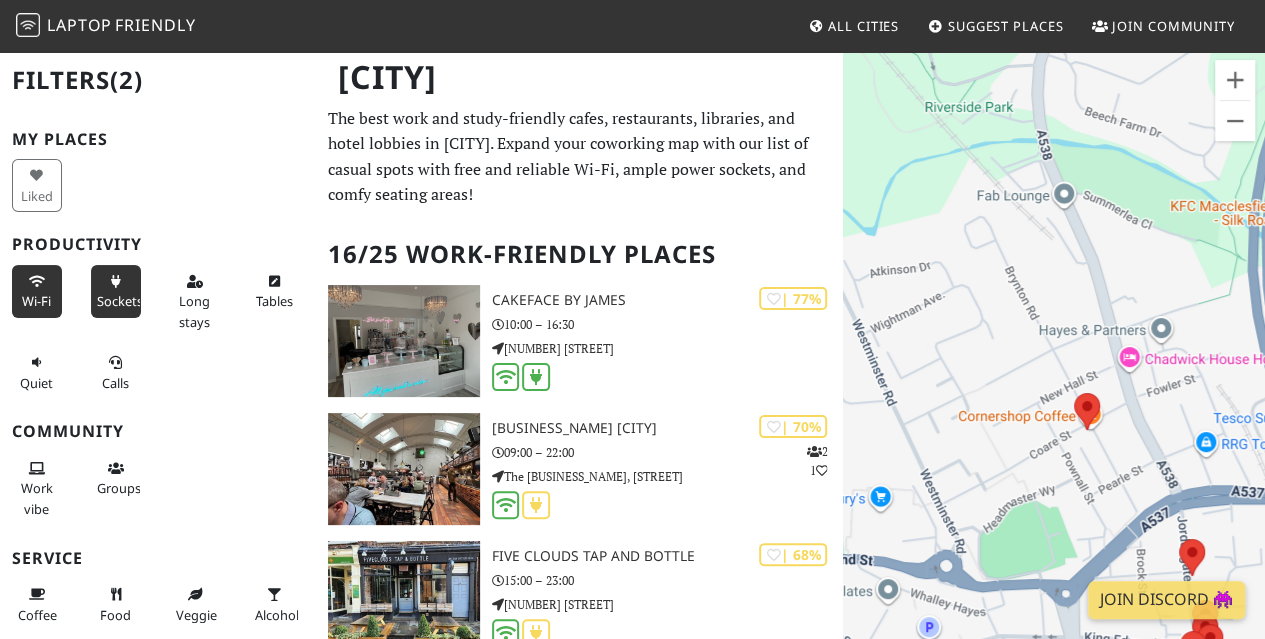 drag, startPoint x: 1103, startPoint y: 525, endPoint x: 1090, endPoint y: 445, distance: 81.04937 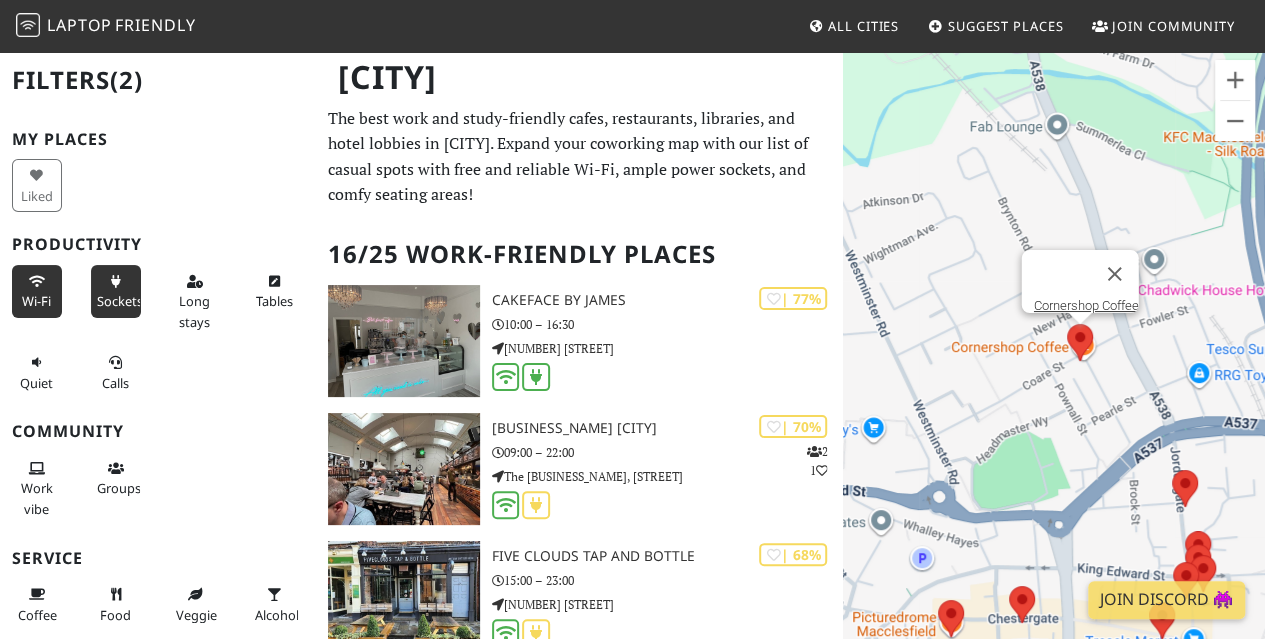 click at bounding box center [1067, 324] 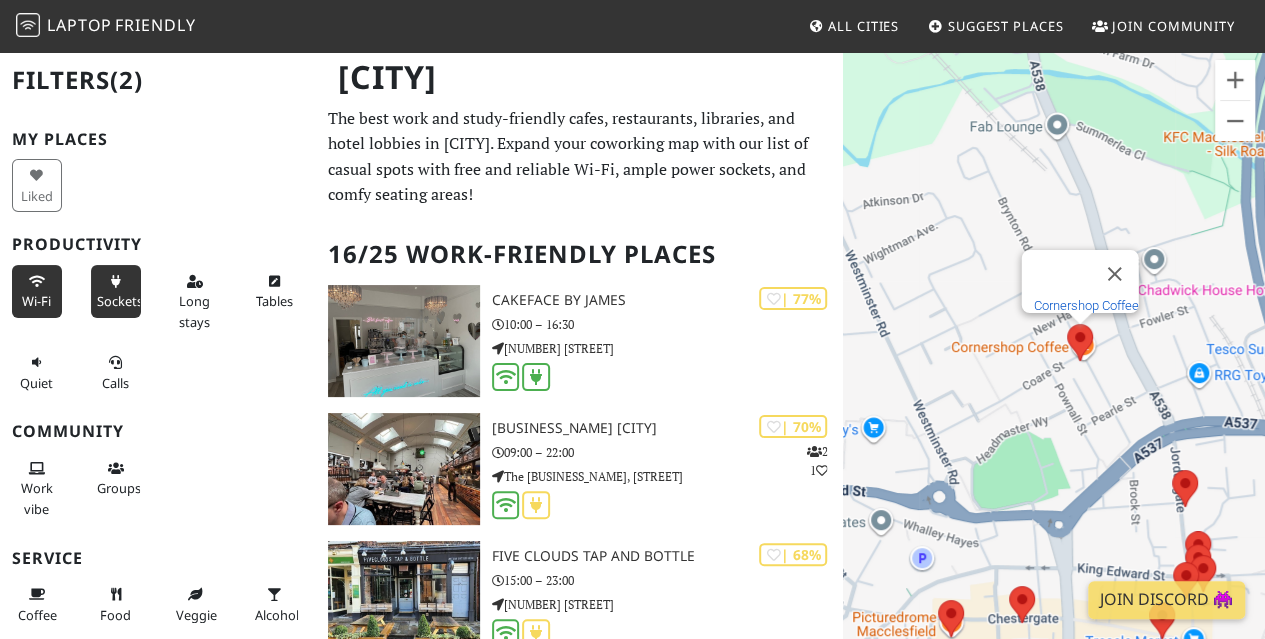 click on "Cornershop Coffee" at bounding box center [1086, 305] 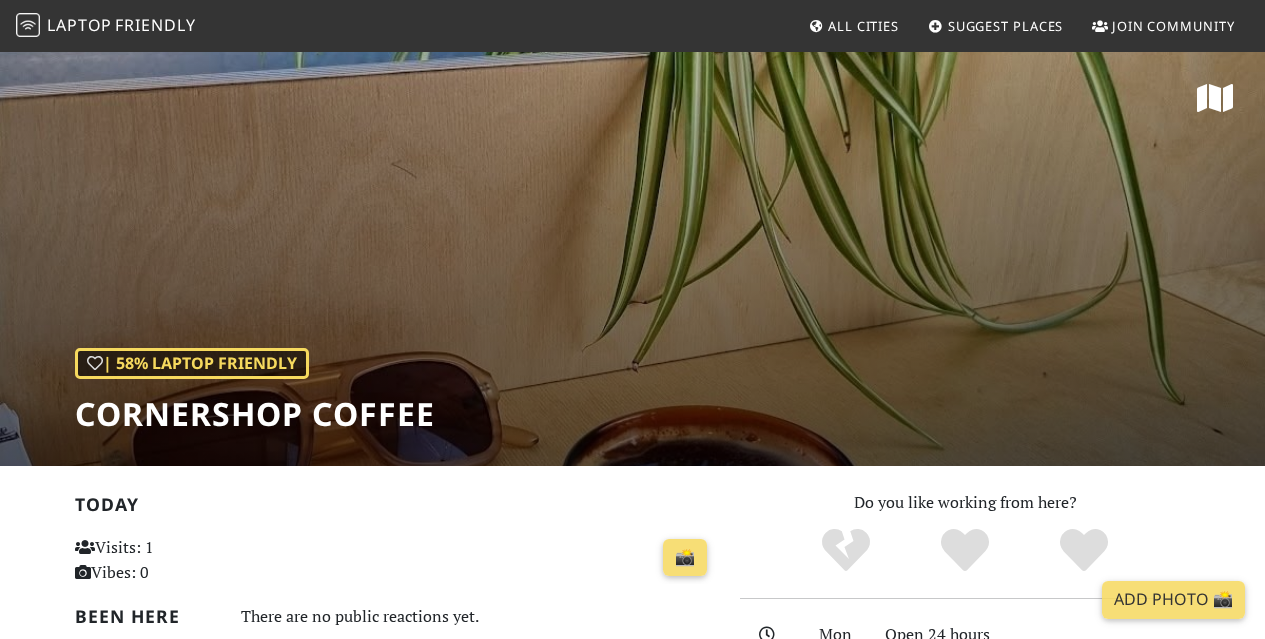 scroll, scrollTop: 200, scrollLeft: 0, axis: vertical 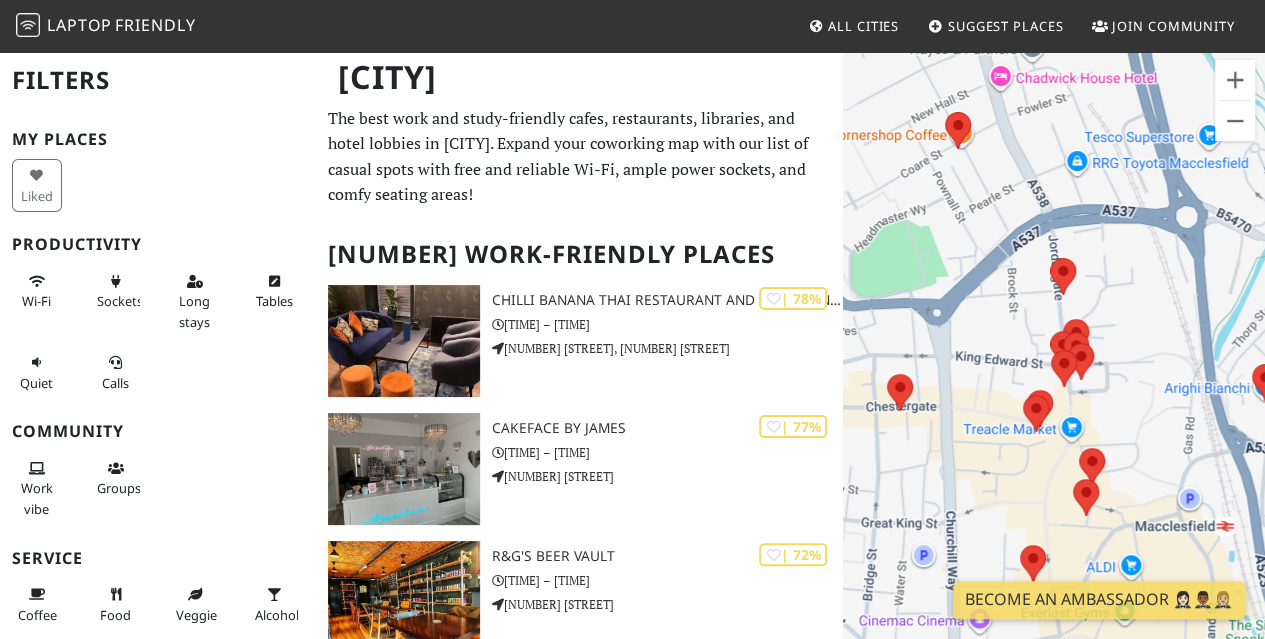 drag, startPoint x: 914, startPoint y: 208, endPoint x: 1142, endPoint y: 340, distance: 263.45398 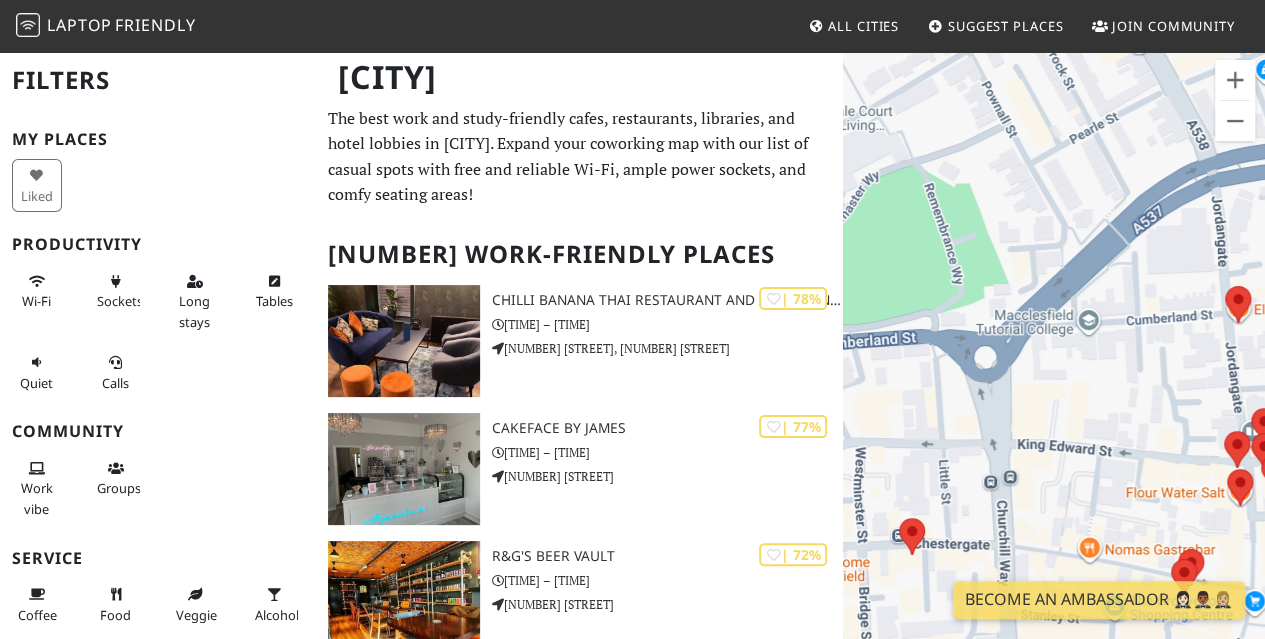 drag, startPoint x: 1192, startPoint y: 390, endPoint x: 1109, endPoint y: 432, distance: 93.0215 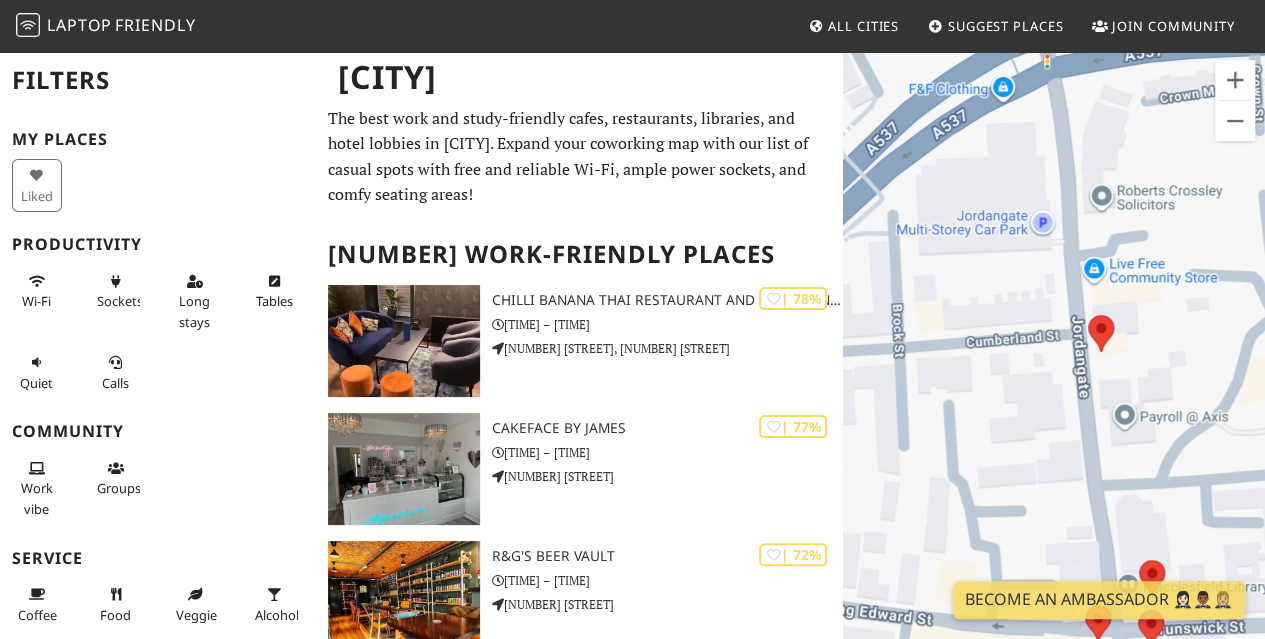 drag, startPoint x: 1188, startPoint y: 487, endPoint x: 1104, endPoint y: 496, distance: 84.48077 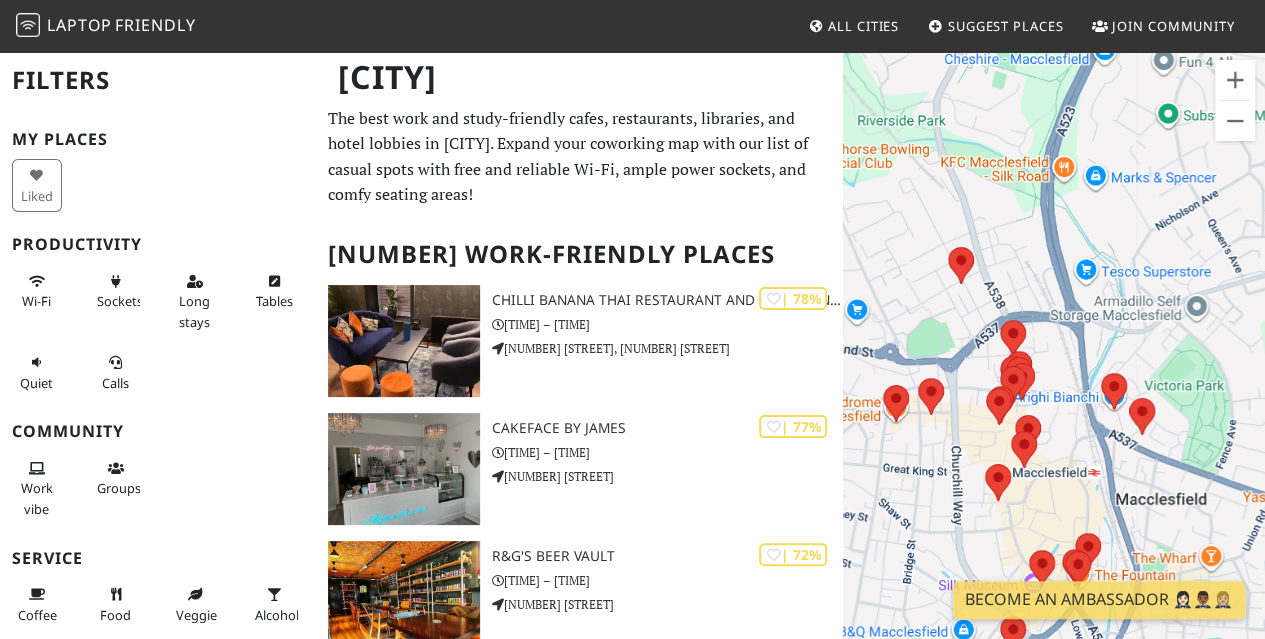 drag, startPoint x: 947, startPoint y: 449, endPoint x: 1033, endPoint y: 432, distance: 87.66413 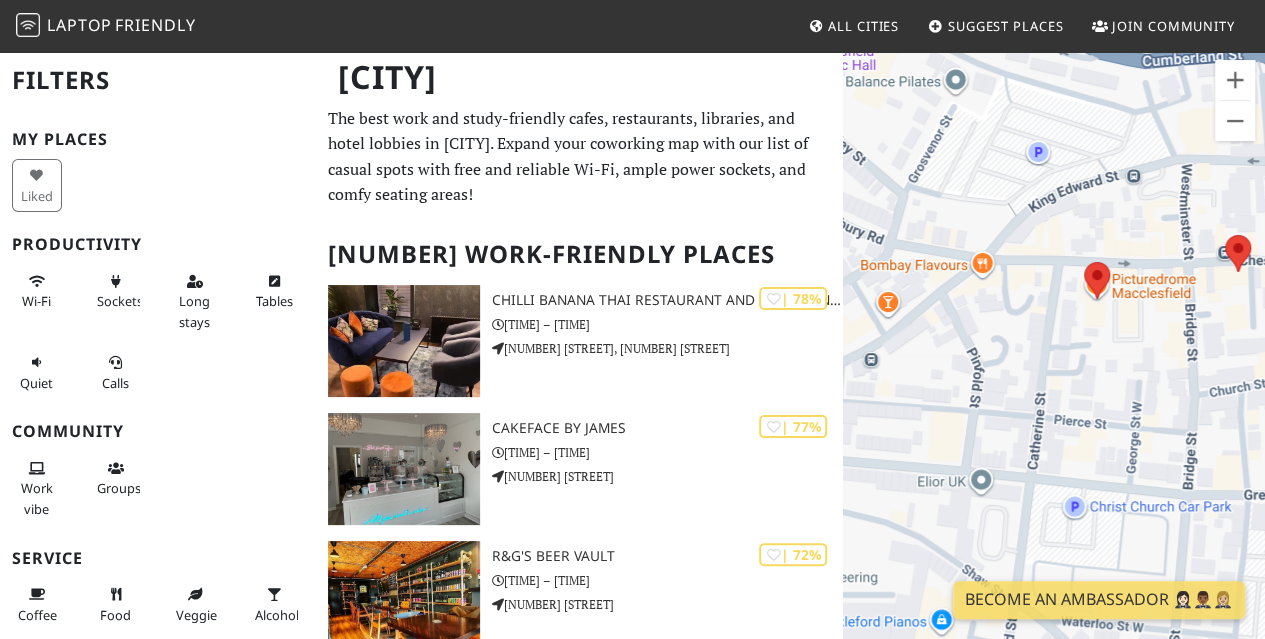 drag, startPoint x: 1168, startPoint y: 359, endPoint x: 1044, endPoint y: 405, distance: 132.25732 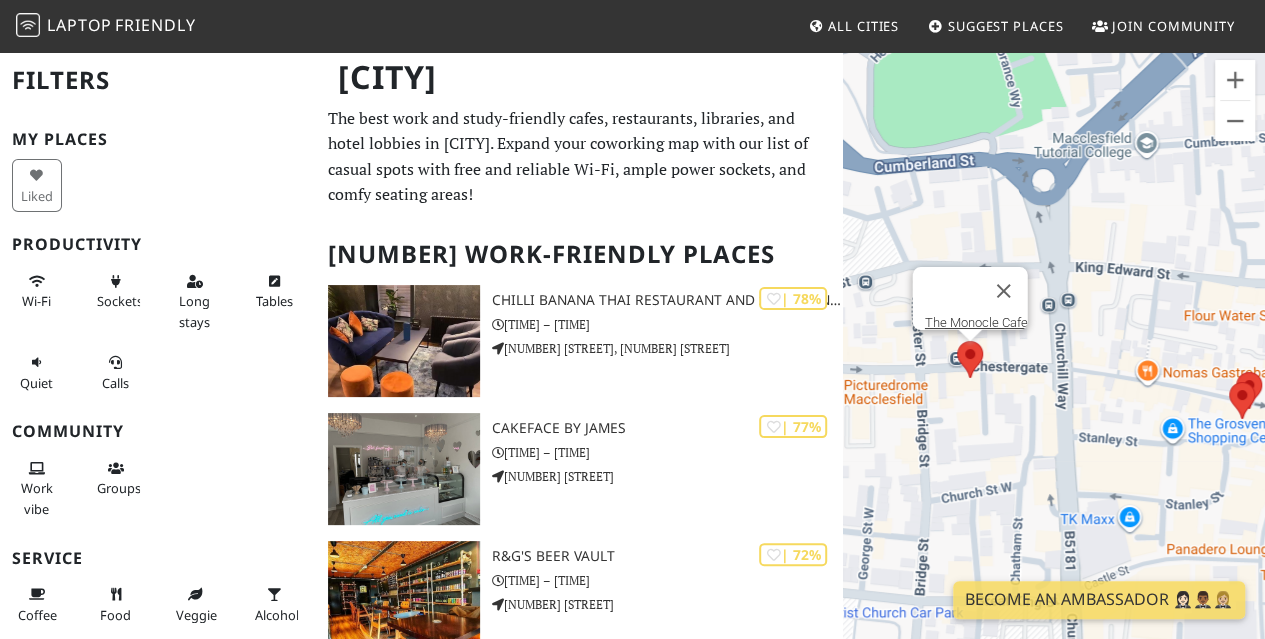 click at bounding box center [957, 341] 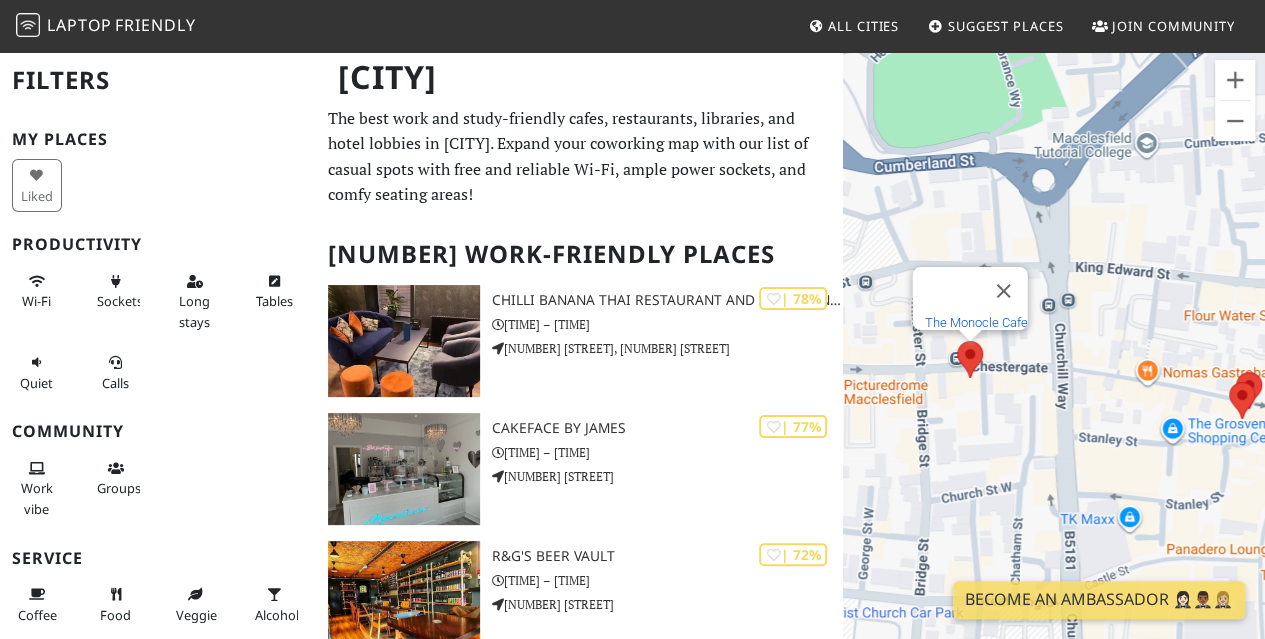 click on "The Monocle Cafe" at bounding box center (976, 322) 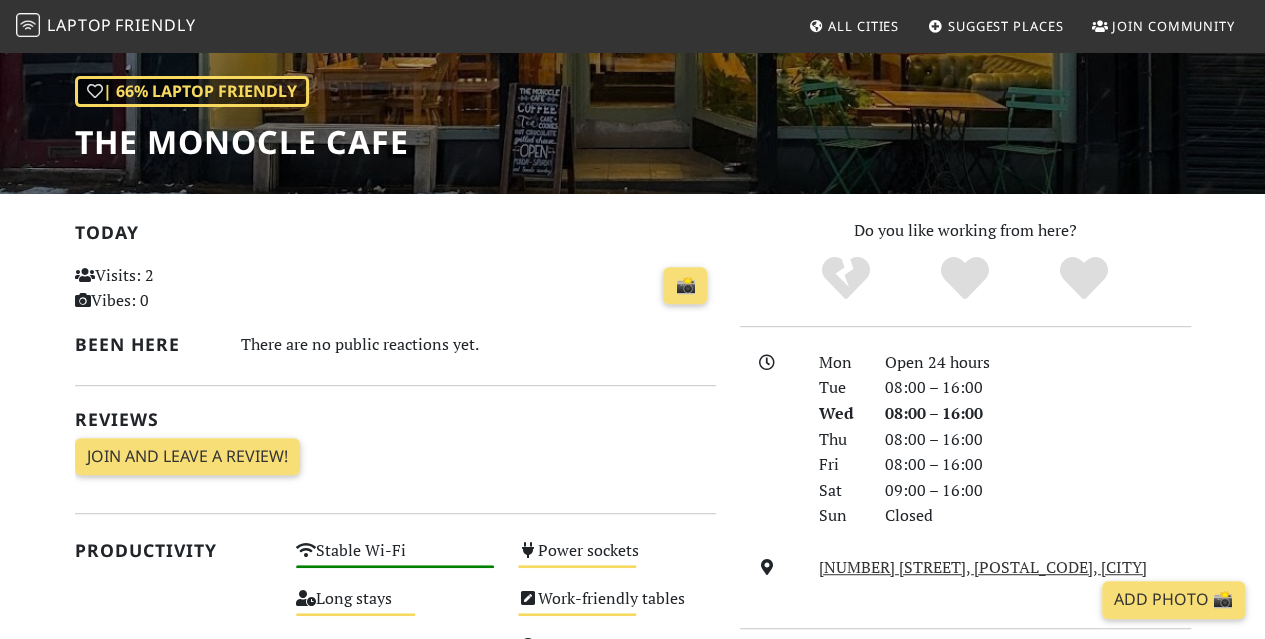 scroll, scrollTop: 400, scrollLeft: 0, axis: vertical 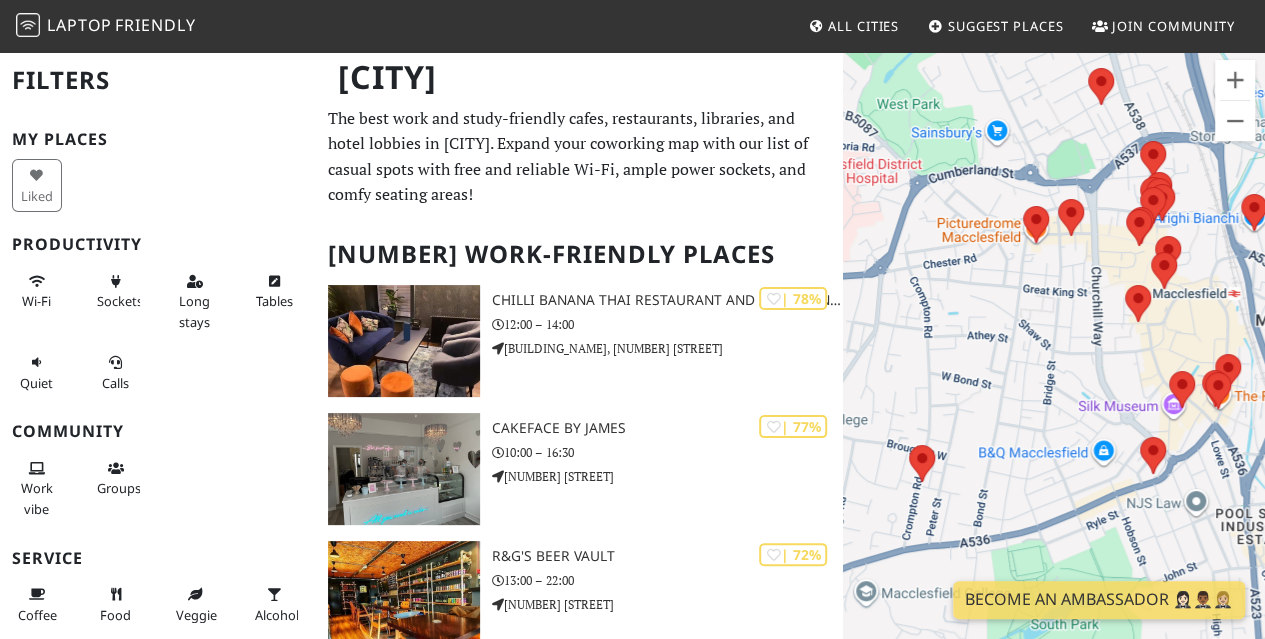 drag, startPoint x: 1168, startPoint y: 488, endPoint x: 1123, endPoint y: 392, distance: 106.02358 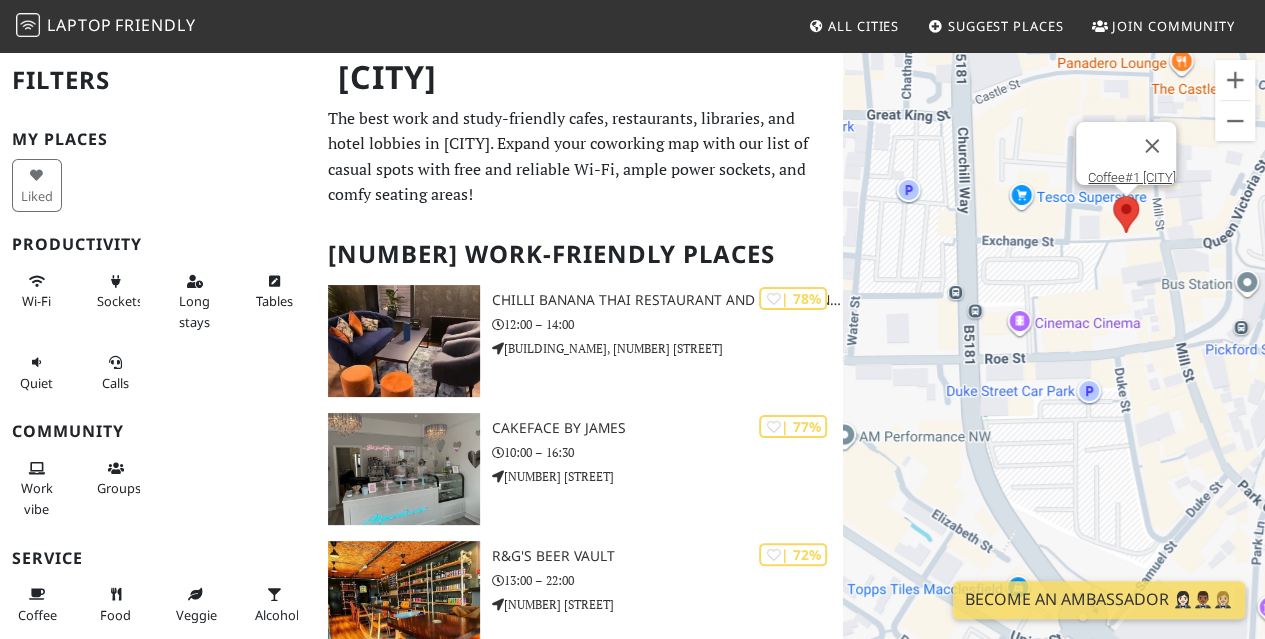 click at bounding box center [1113, 196] 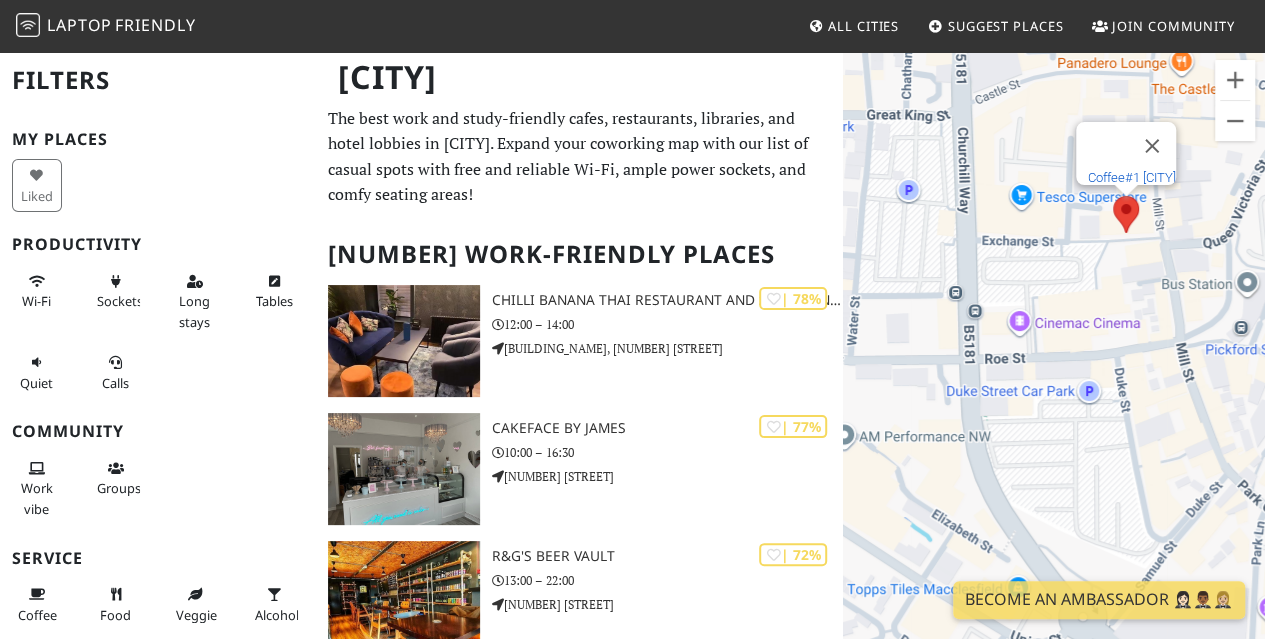 click on "Coffee#1 [CITY]" at bounding box center [1132, 177] 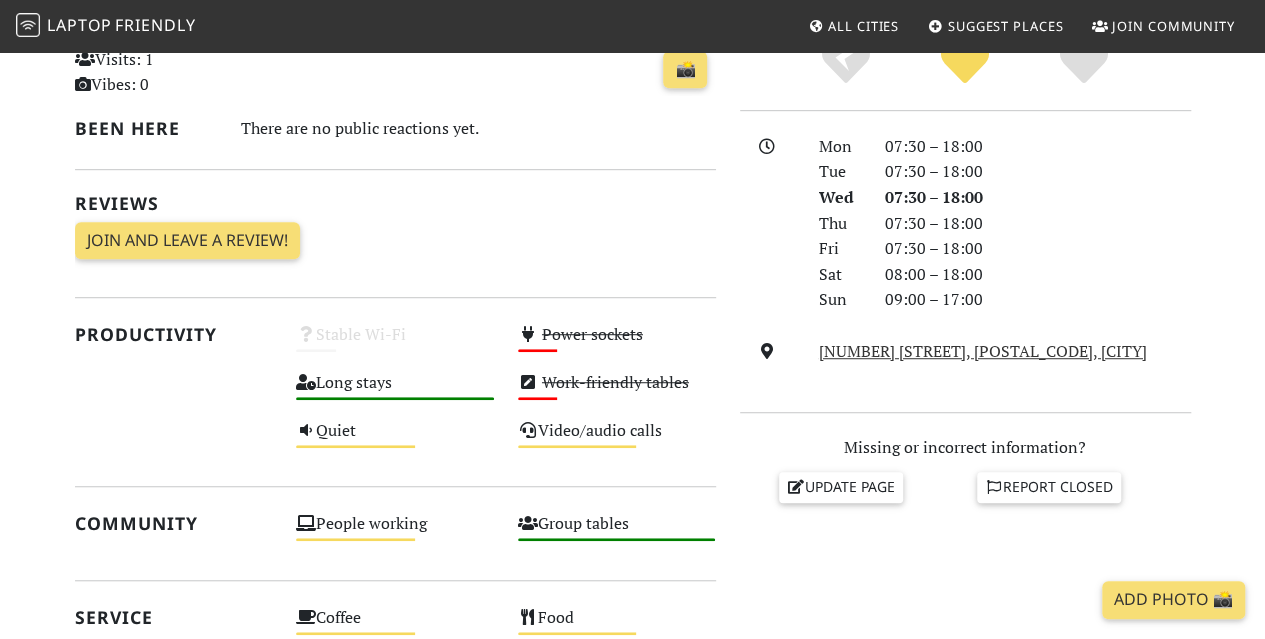 scroll, scrollTop: 500, scrollLeft: 0, axis: vertical 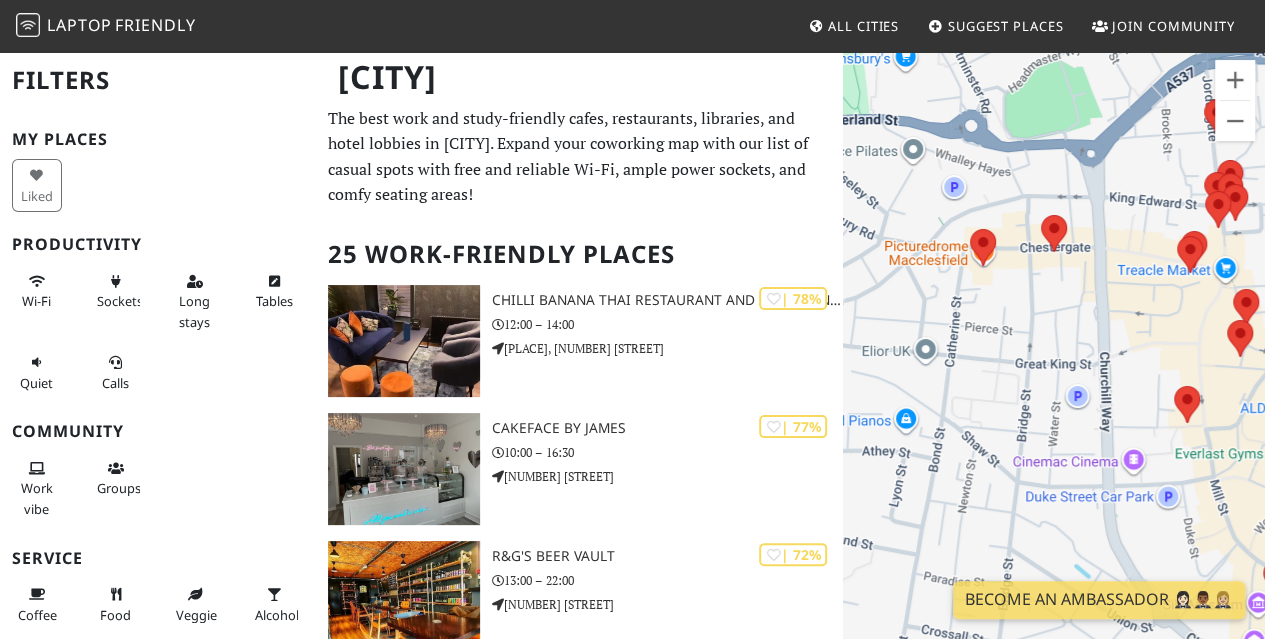 drag, startPoint x: 1084, startPoint y: 283, endPoint x: 978, endPoint y: 391, distance: 151.32745 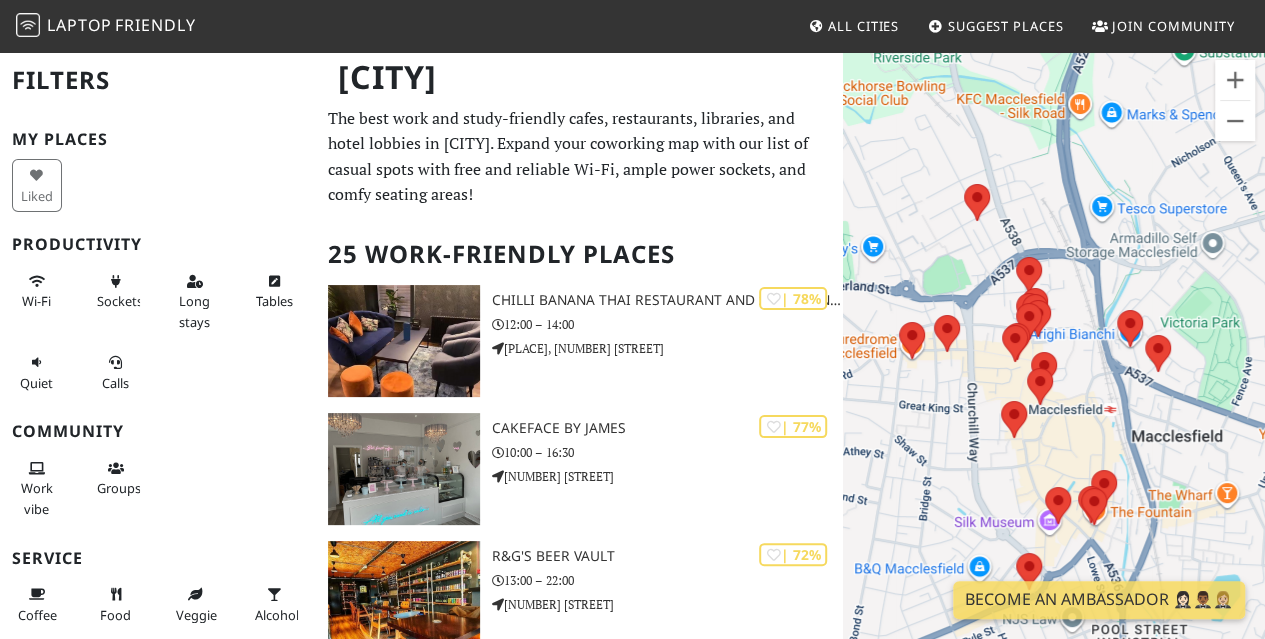 drag, startPoint x: 1080, startPoint y: 341, endPoint x: 1146, endPoint y: 391, distance: 82.800964 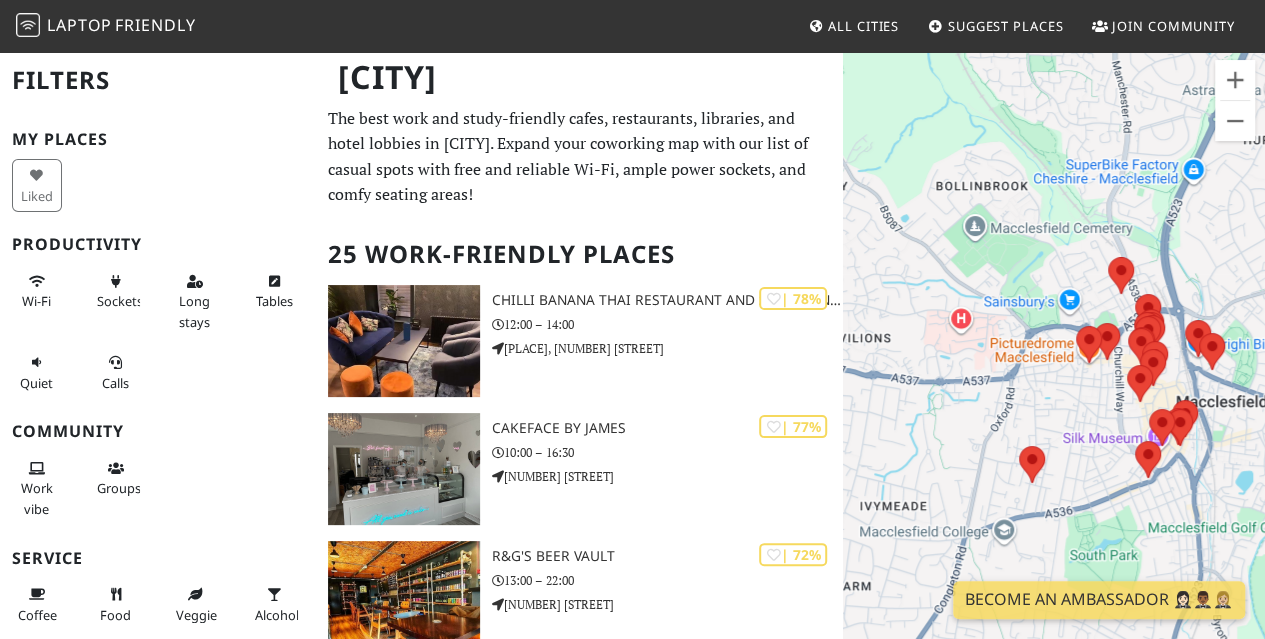 drag, startPoint x: 928, startPoint y: 476, endPoint x: 1028, endPoint y: 406, distance: 122.06556 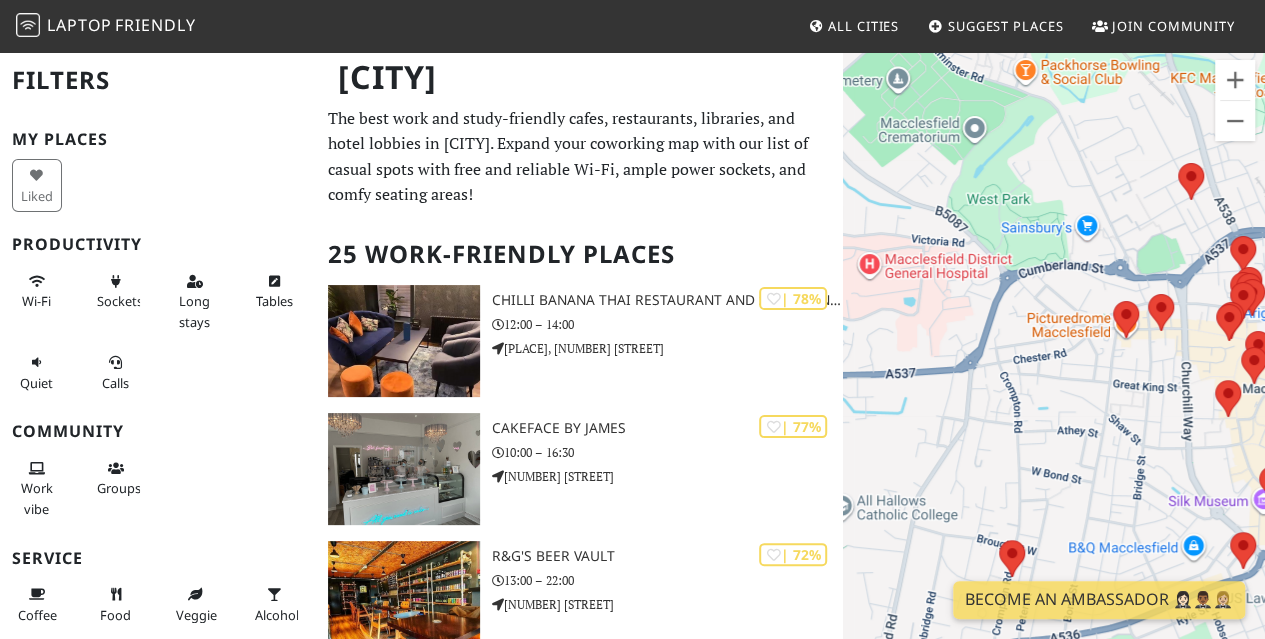 drag, startPoint x: 1126, startPoint y: 388, endPoint x: 1050, endPoint y: 412, distance: 79.69943 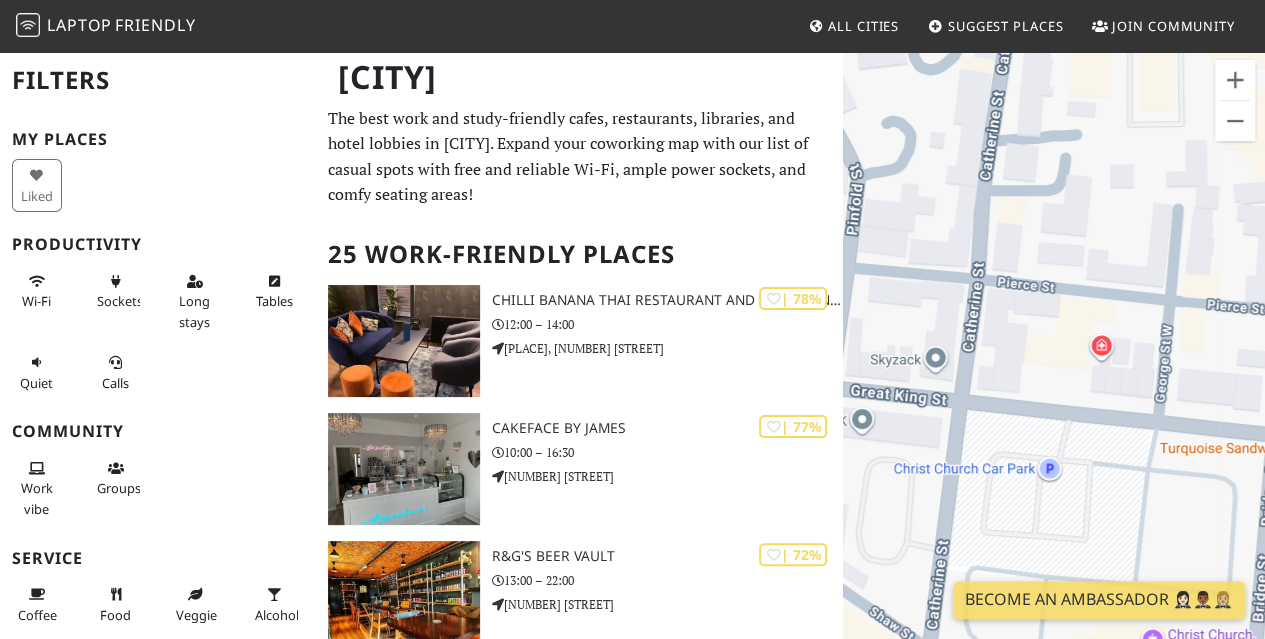 drag, startPoint x: 1122, startPoint y: 226, endPoint x: 1052, endPoint y: 388, distance: 176.47662 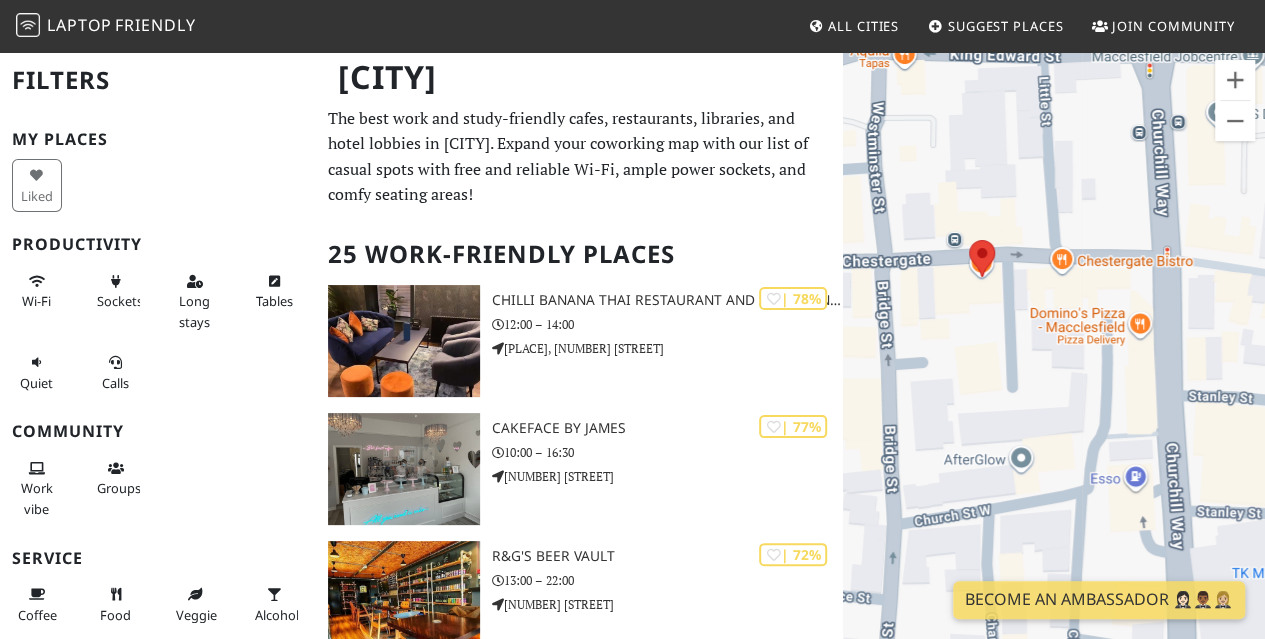 drag, startPoint x: 1187, startPoint y: 393, endPoint x: 918, endPoint y: 421, distance: 270.4533 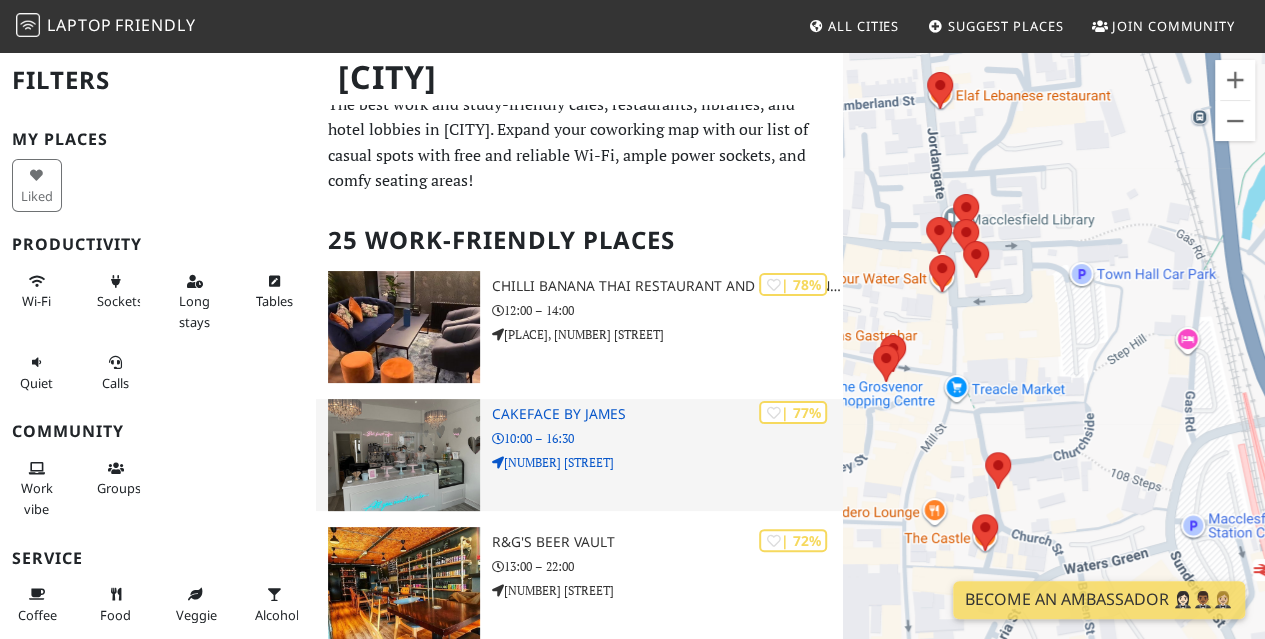 scroll, scrollTop: 0, scrollLeft: 0, axis: both 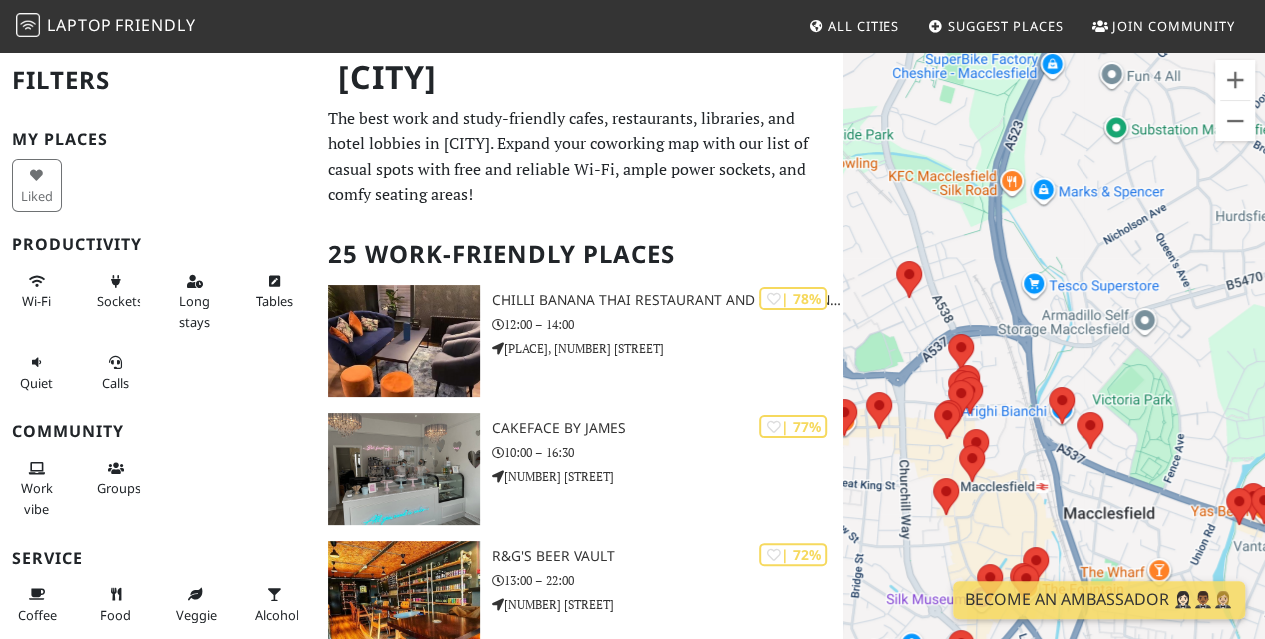 drag, startPoint x: 990, startPoint y: 317, endPoint x: 1034, endPoint y: 439, distance: 129.69194 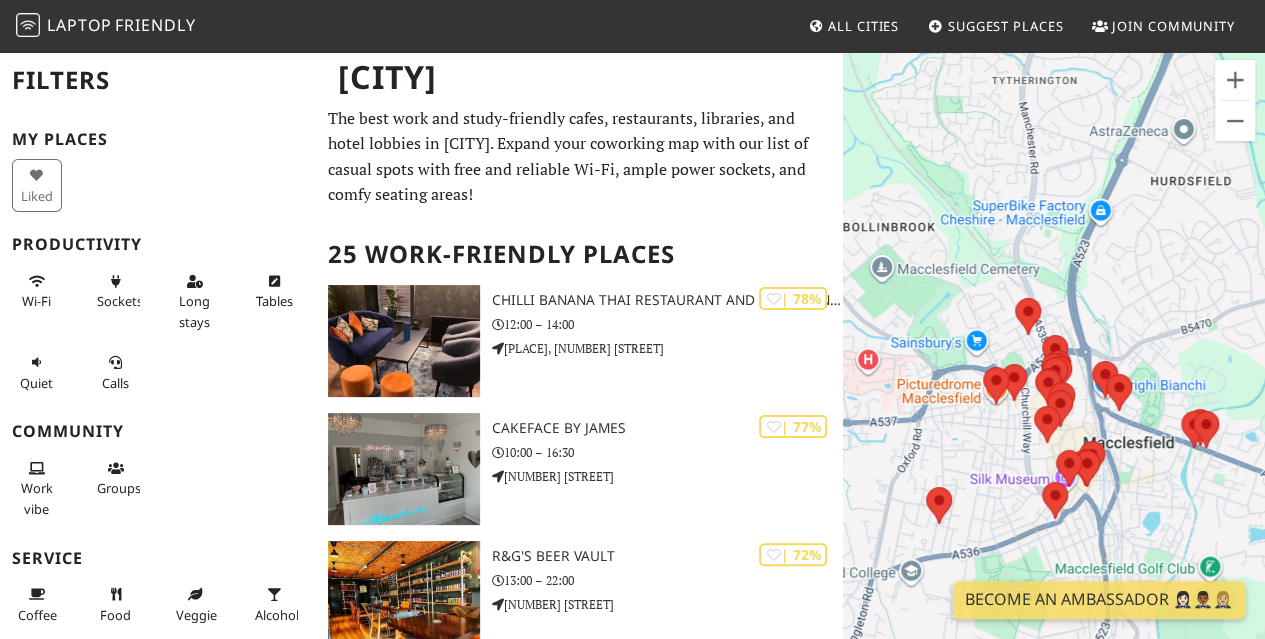drag, startPoint x: 921, startPoint y: 465, endPoint x: 1020, endPoint y: 443, distance: 101.414986 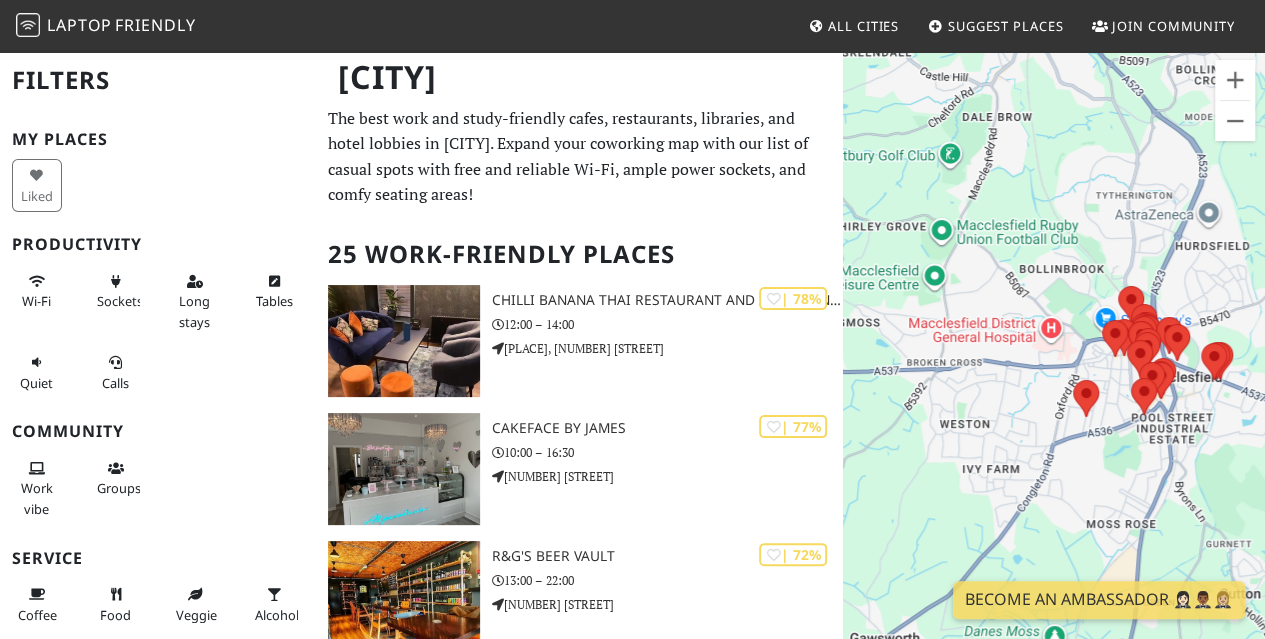 drag, startPoint x: 917, startPoint y: 473, endPoint x: 1036, endPoint y: 420, distance: 130.26895 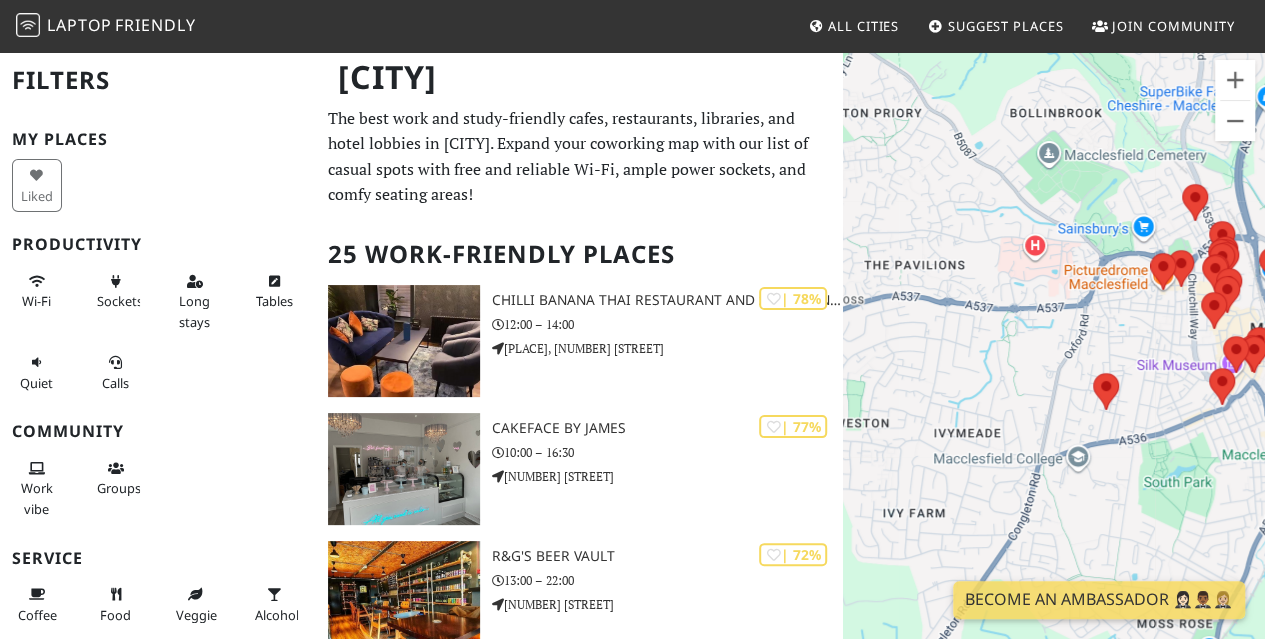 drag, startPoint x: 1115, startPoint y: 447, endPoint x: 1040, endPoint y: 461, distance: 76.29548 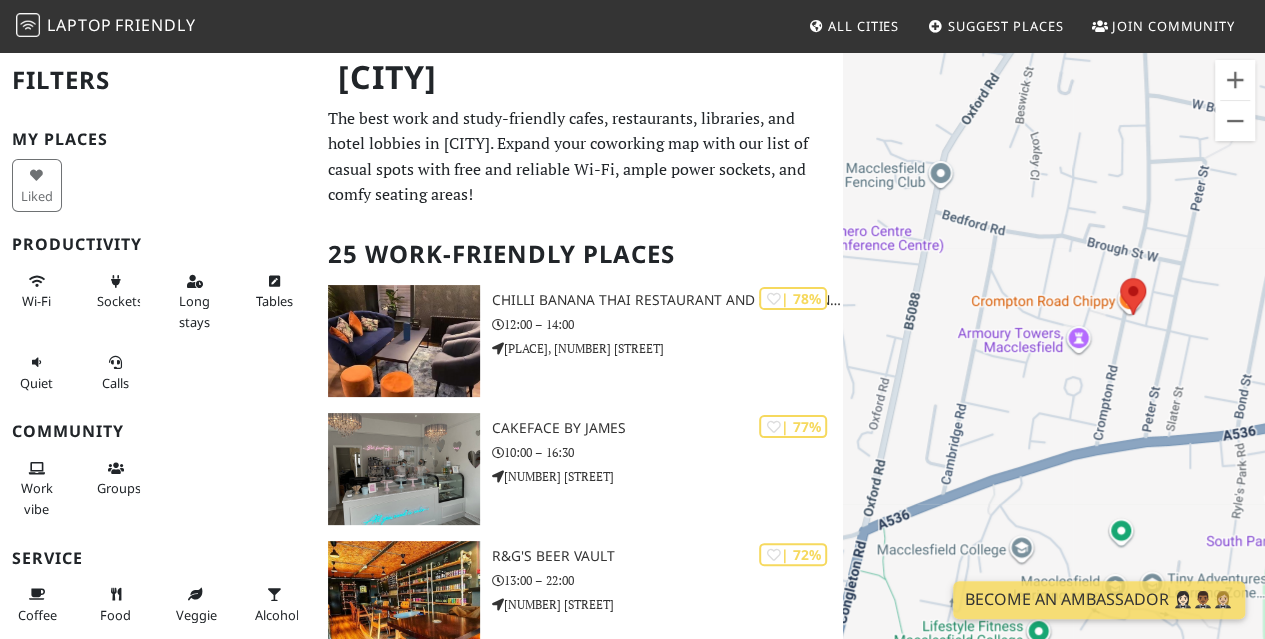 click on "To navigate, press the arrow keys." at bounding box center [1054, 369] 